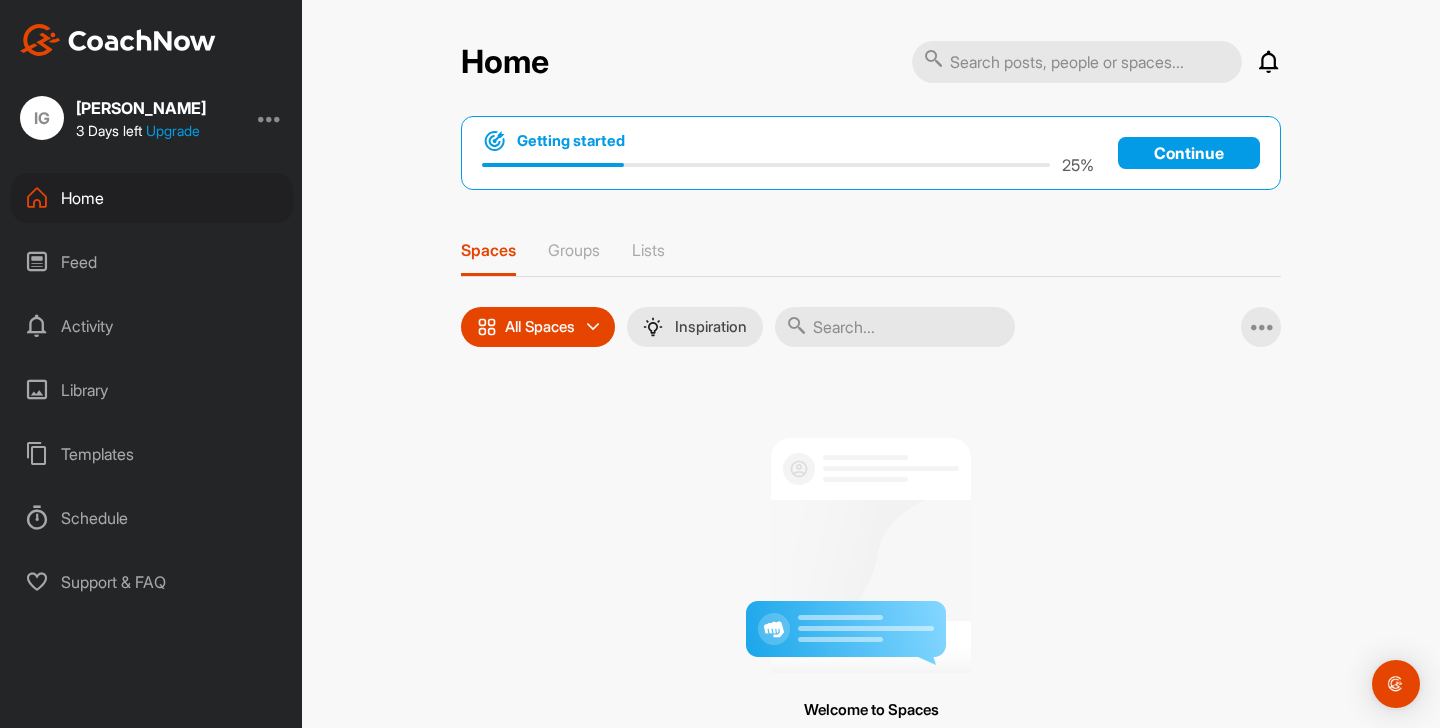scroll, scrollTop: 0, scrollLeft: 0, axis: both 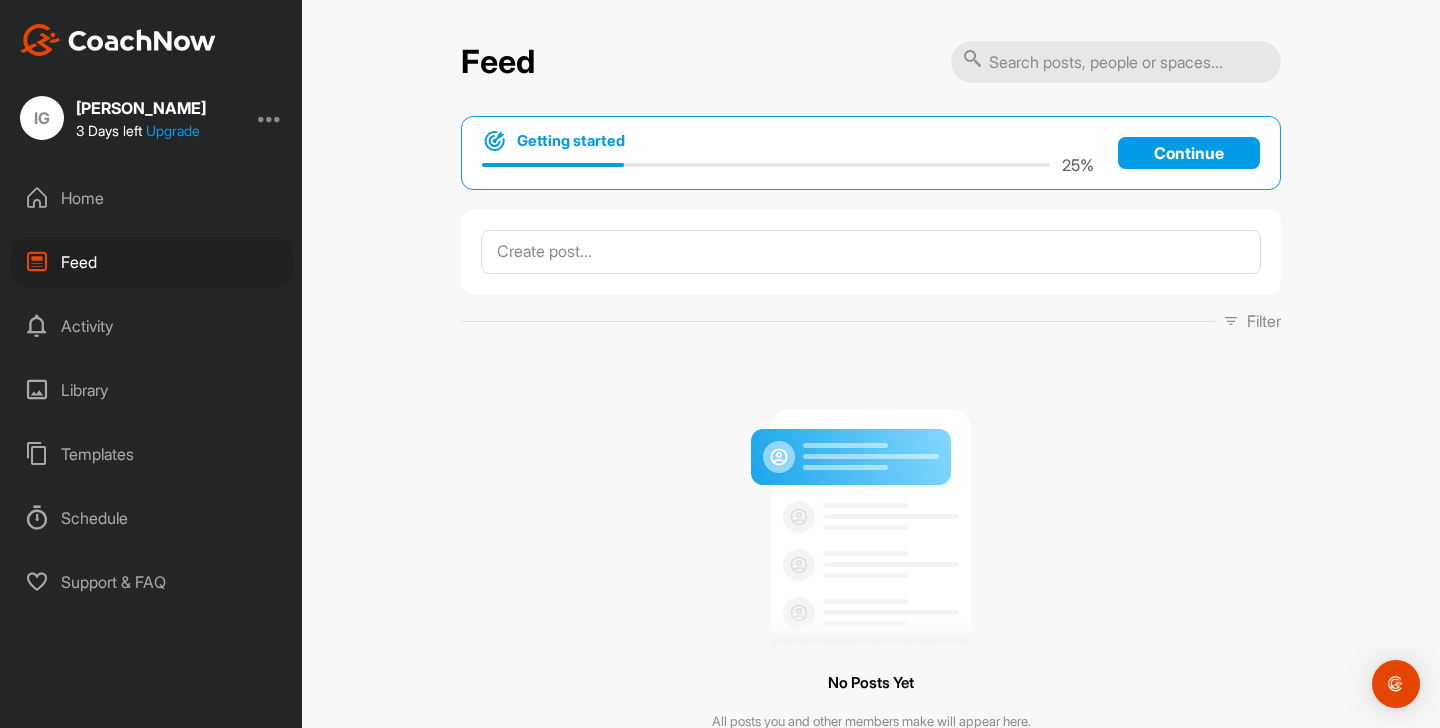 click on "Continue" at bounding box center [1189, 153] 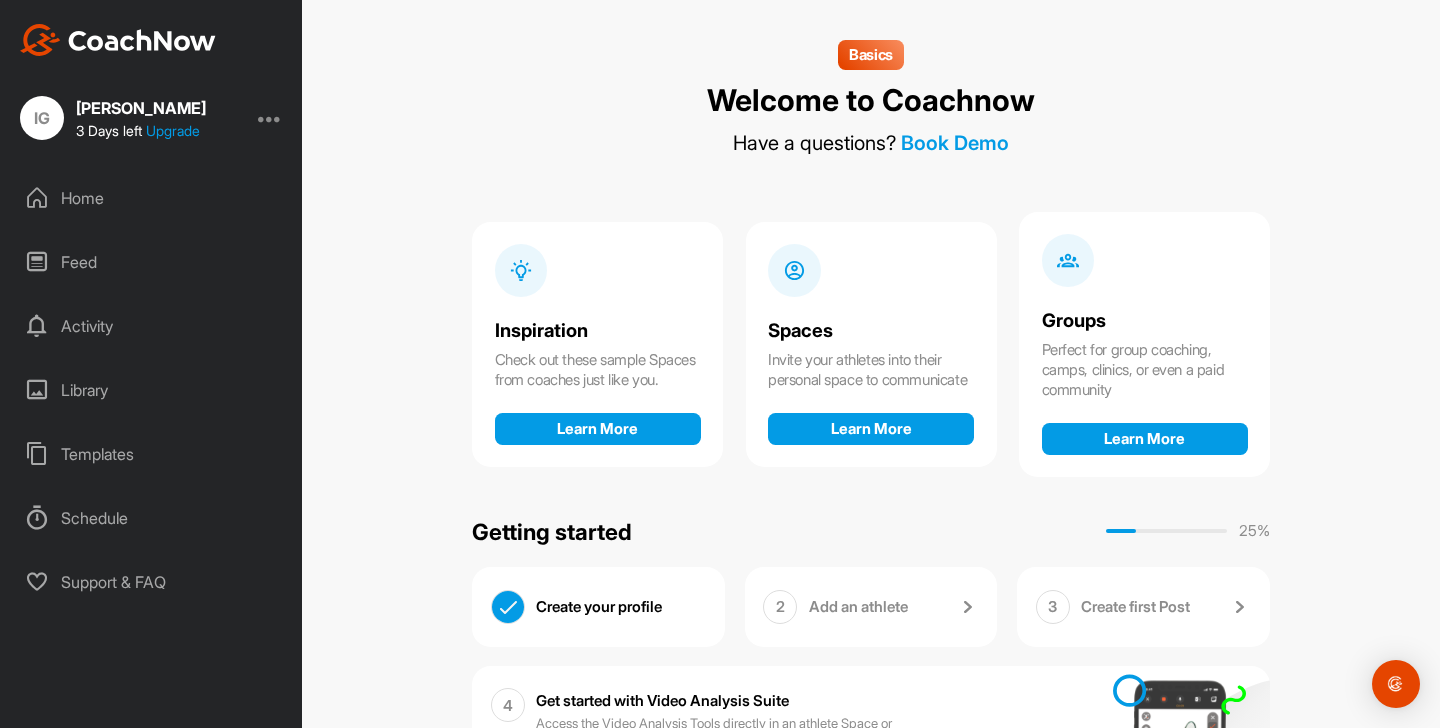 scroll, scrollTop: 198, scrollLeft: 0, axis: vertical 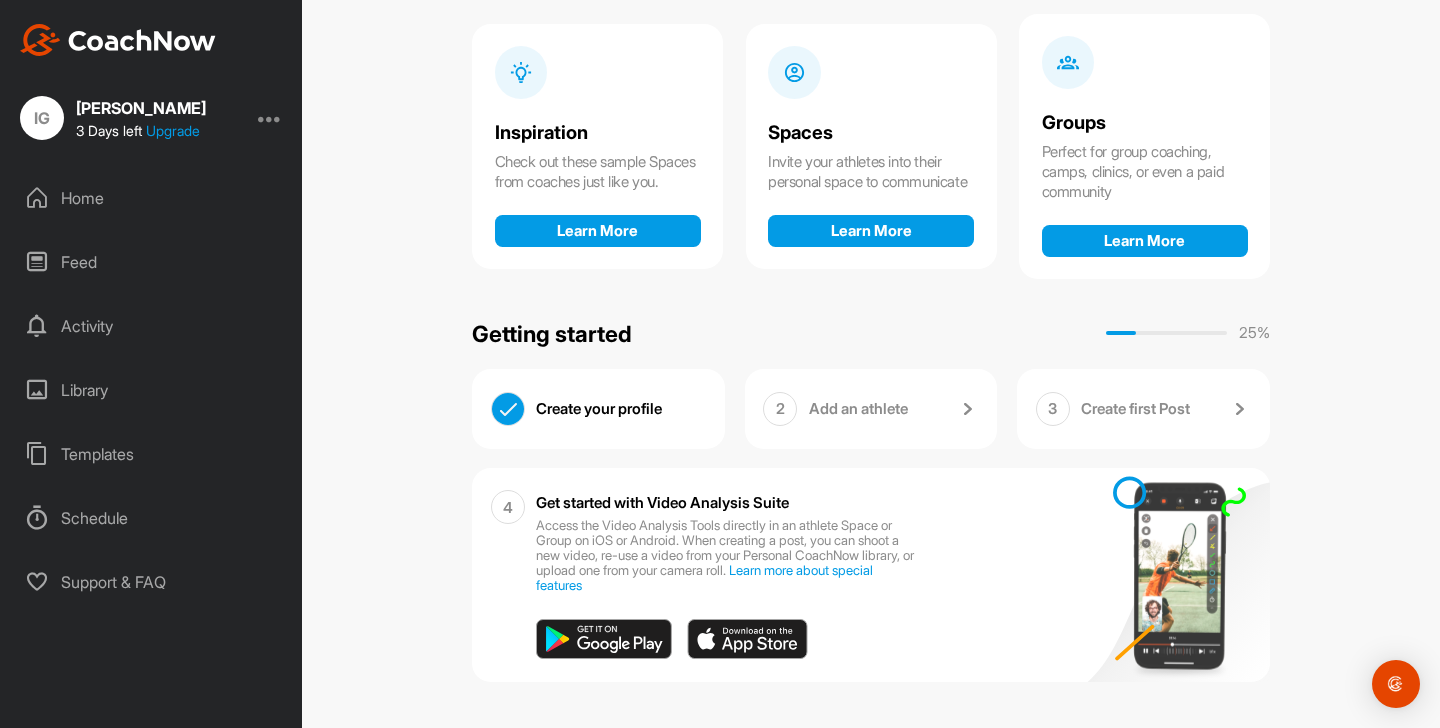 click on "Add an athlete" at bounding box center (894, 409) 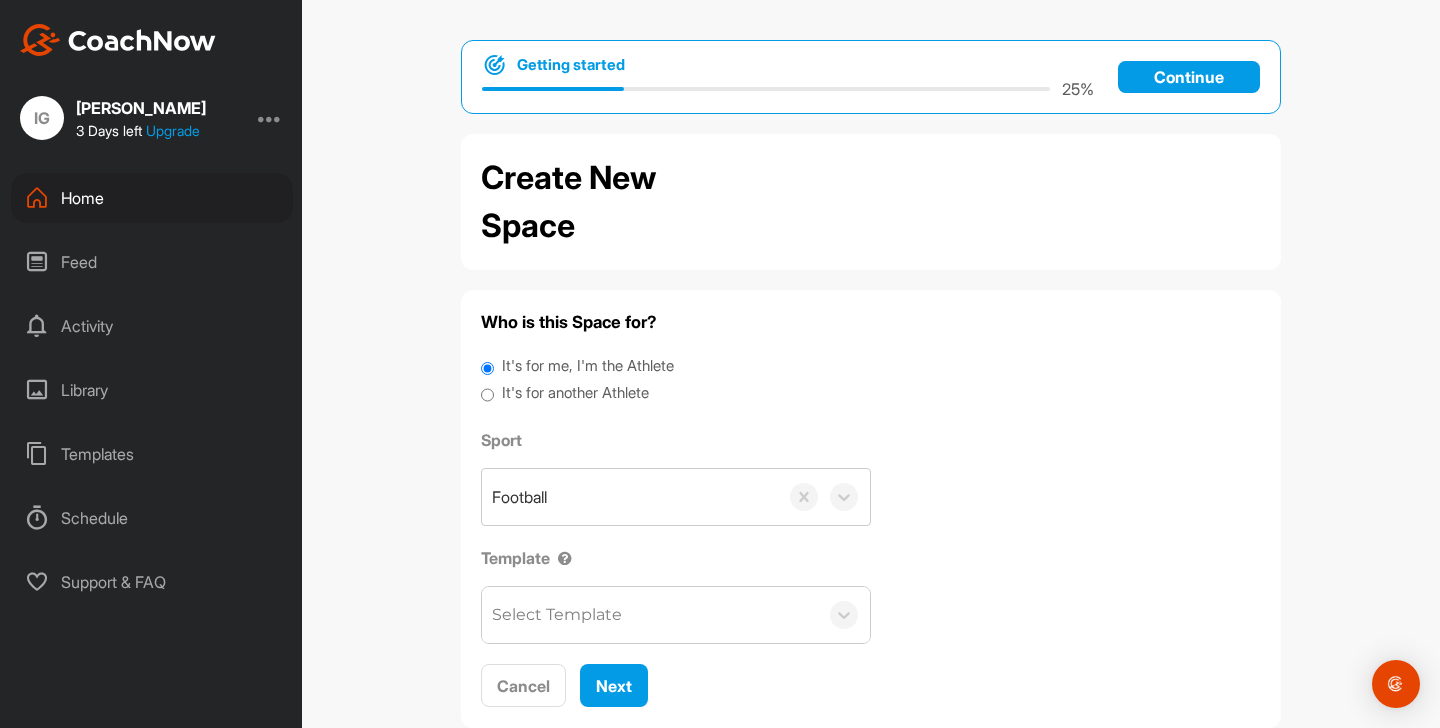 scroll, scrollTop: 0, scrollLeft: 0, axis: both 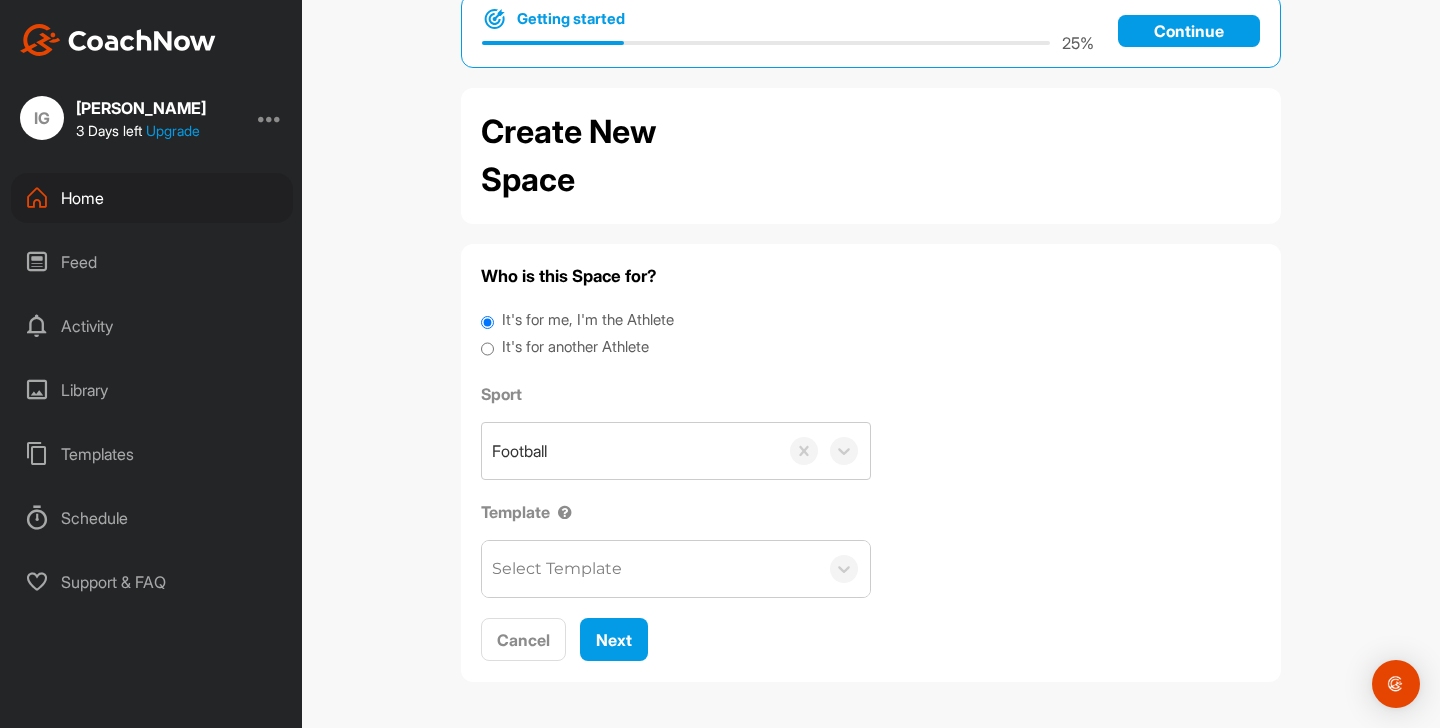 click on "Schedule" at bounding box center [152, 518] 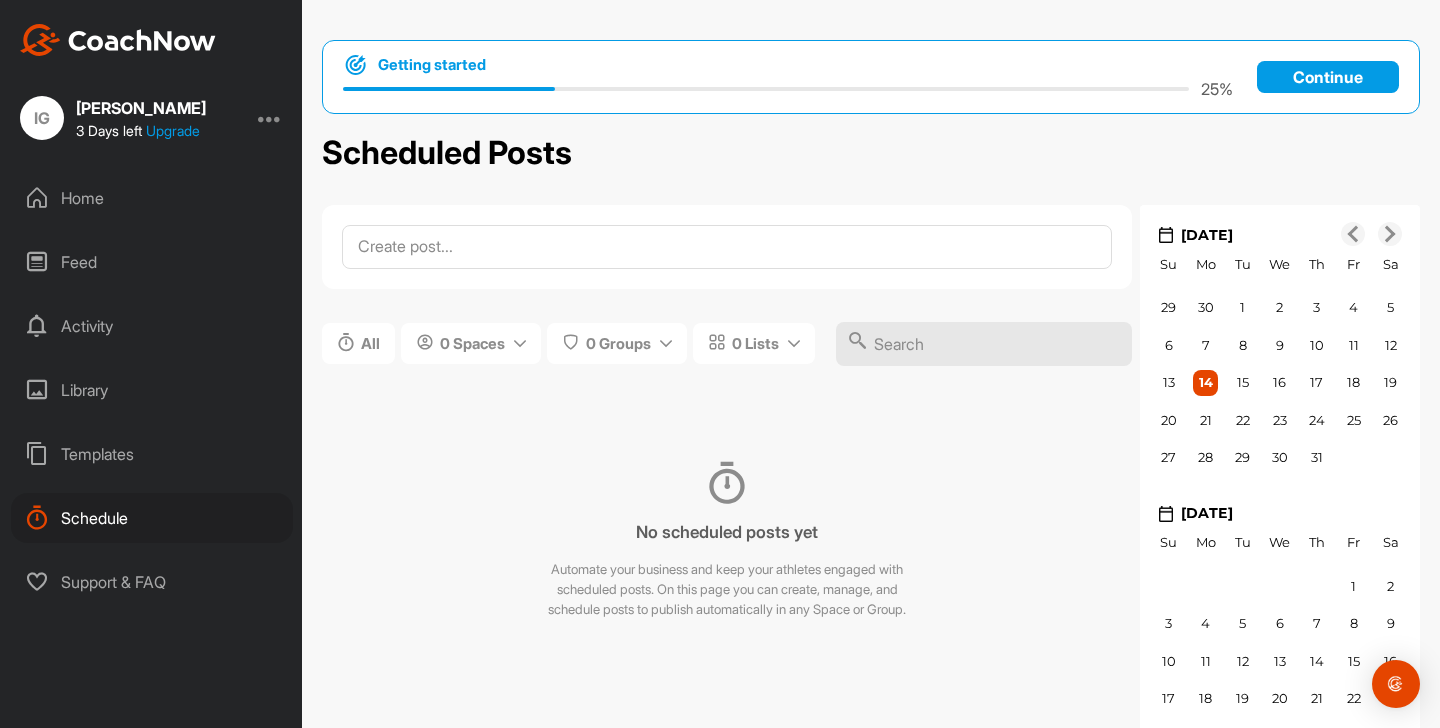 click on "Templates" at bounding box center (152, 454) 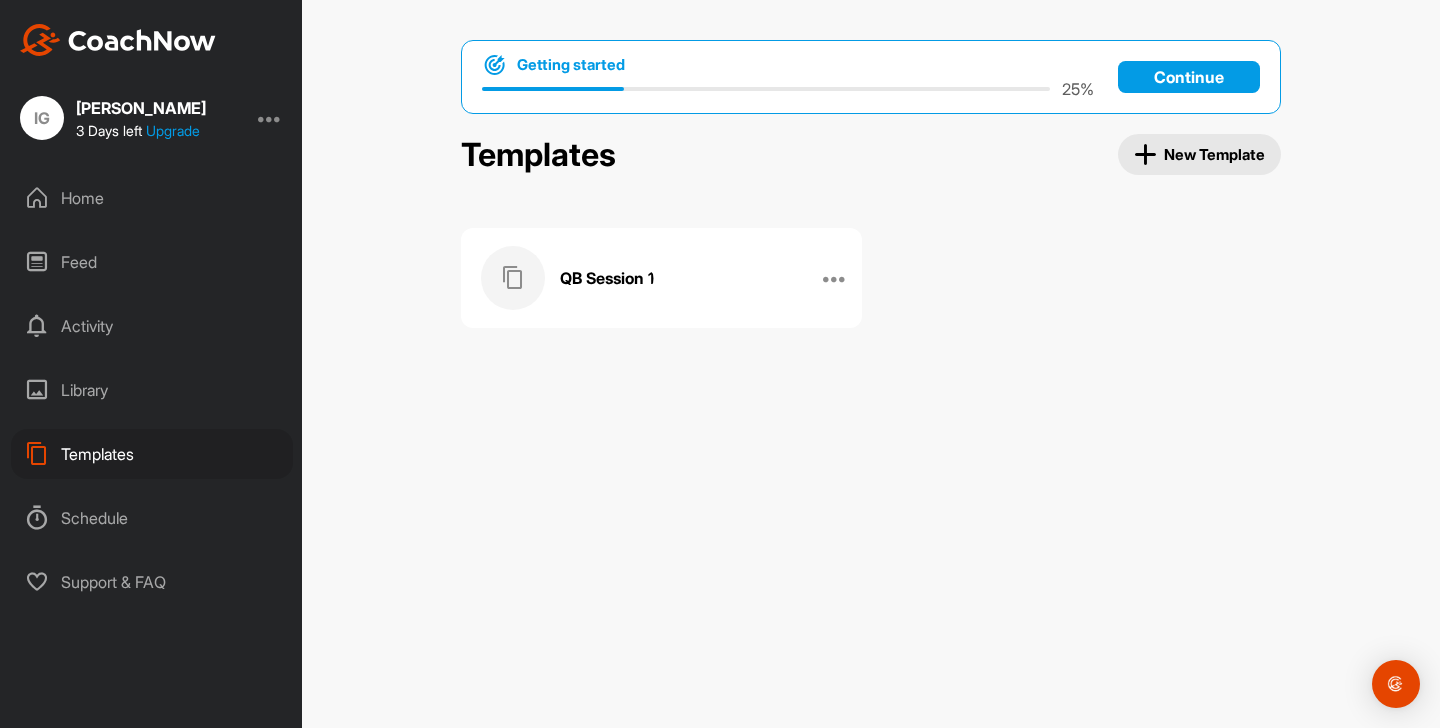 click on "QB Session 1" at bounding box center (640, 278) 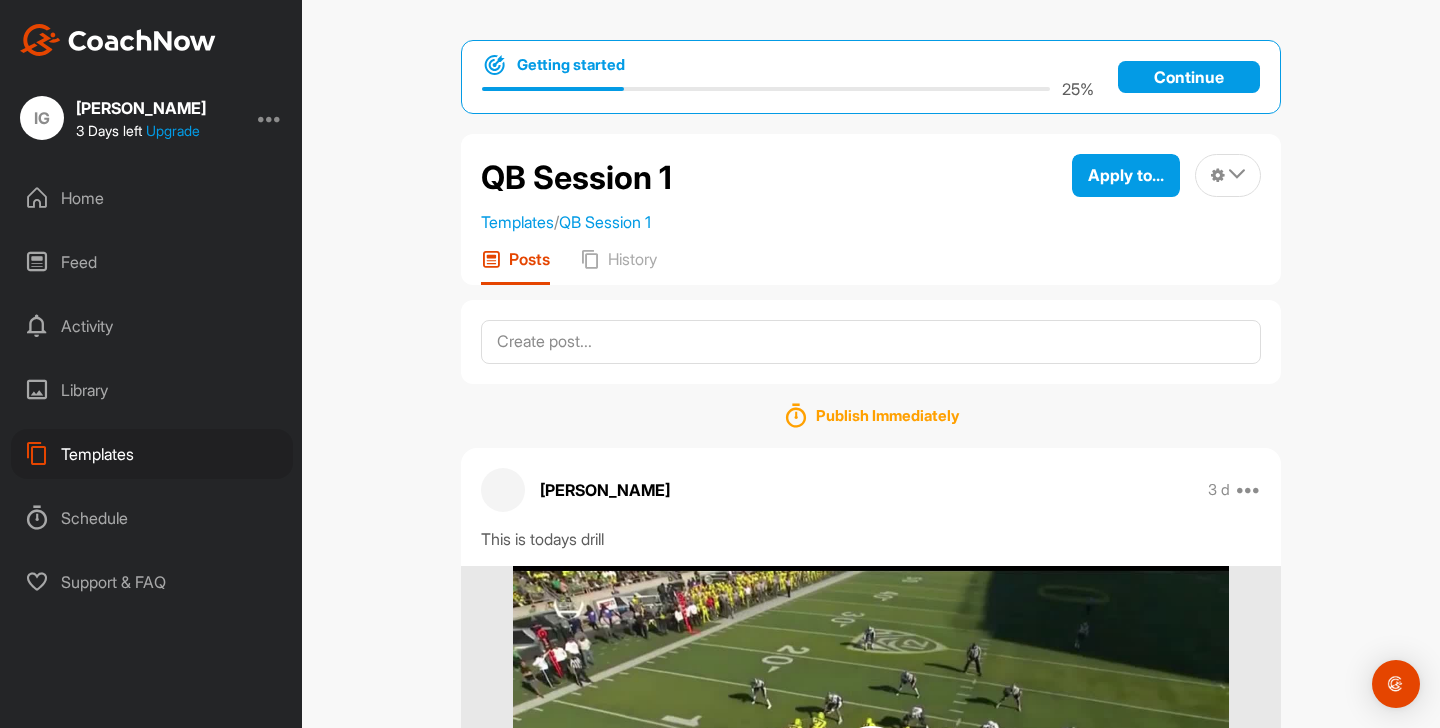 scroll, scrollTop: 319, scrollLeft: 0, axis: vertical 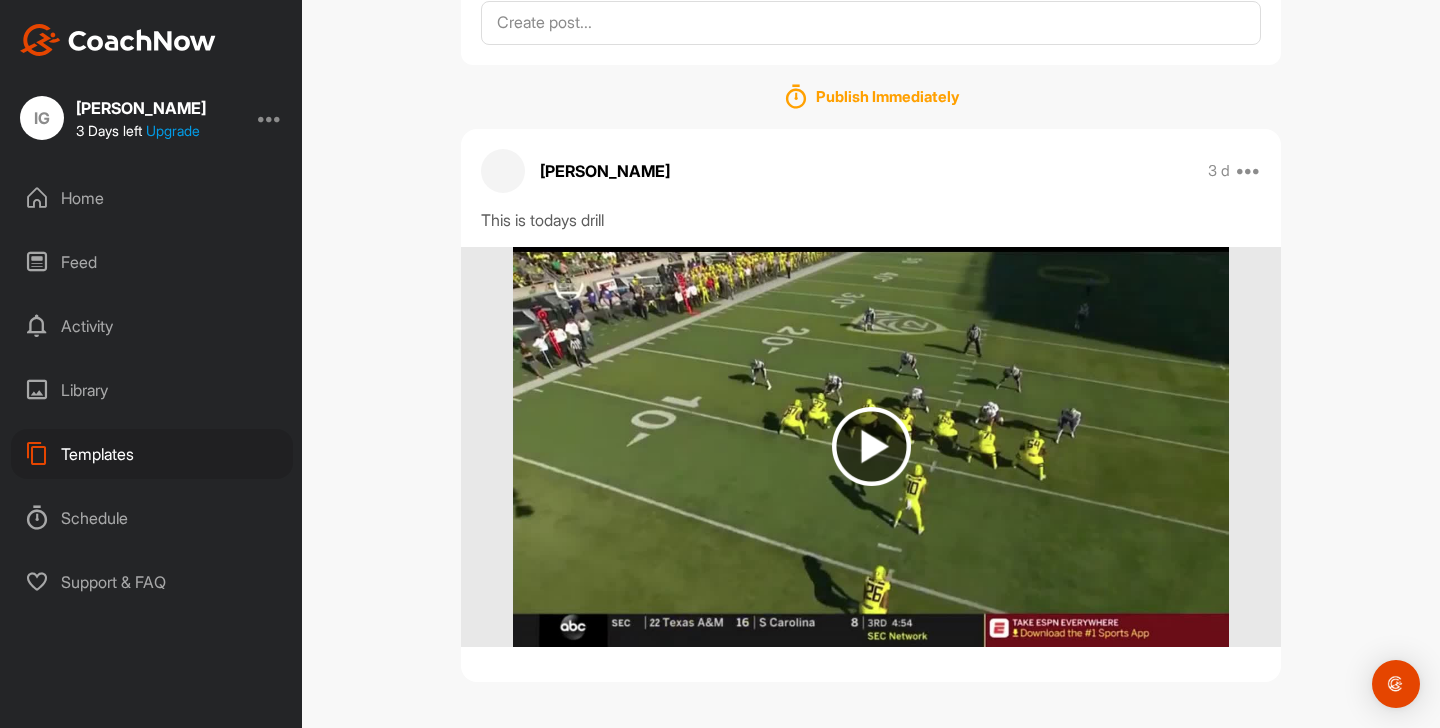 click at bounding box center (871, 446) 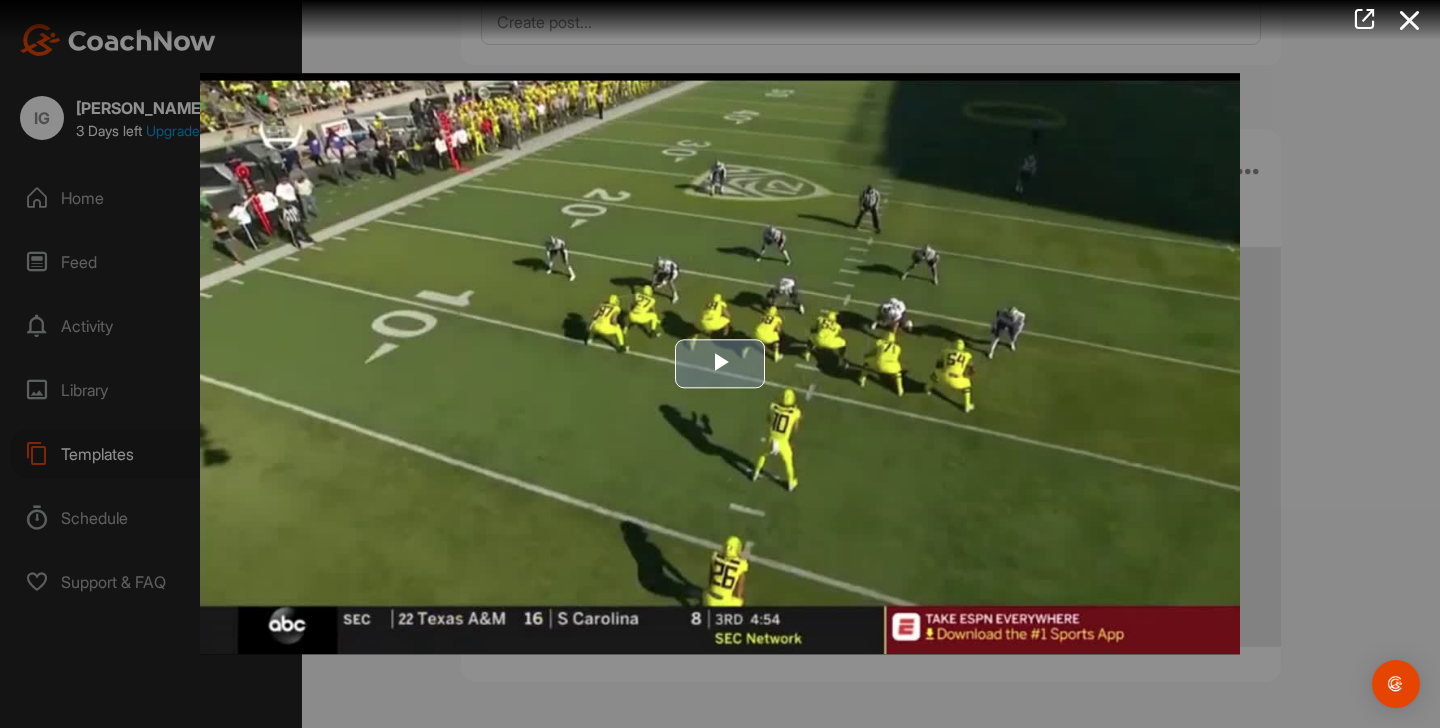 click at bounding box center [720, 364] 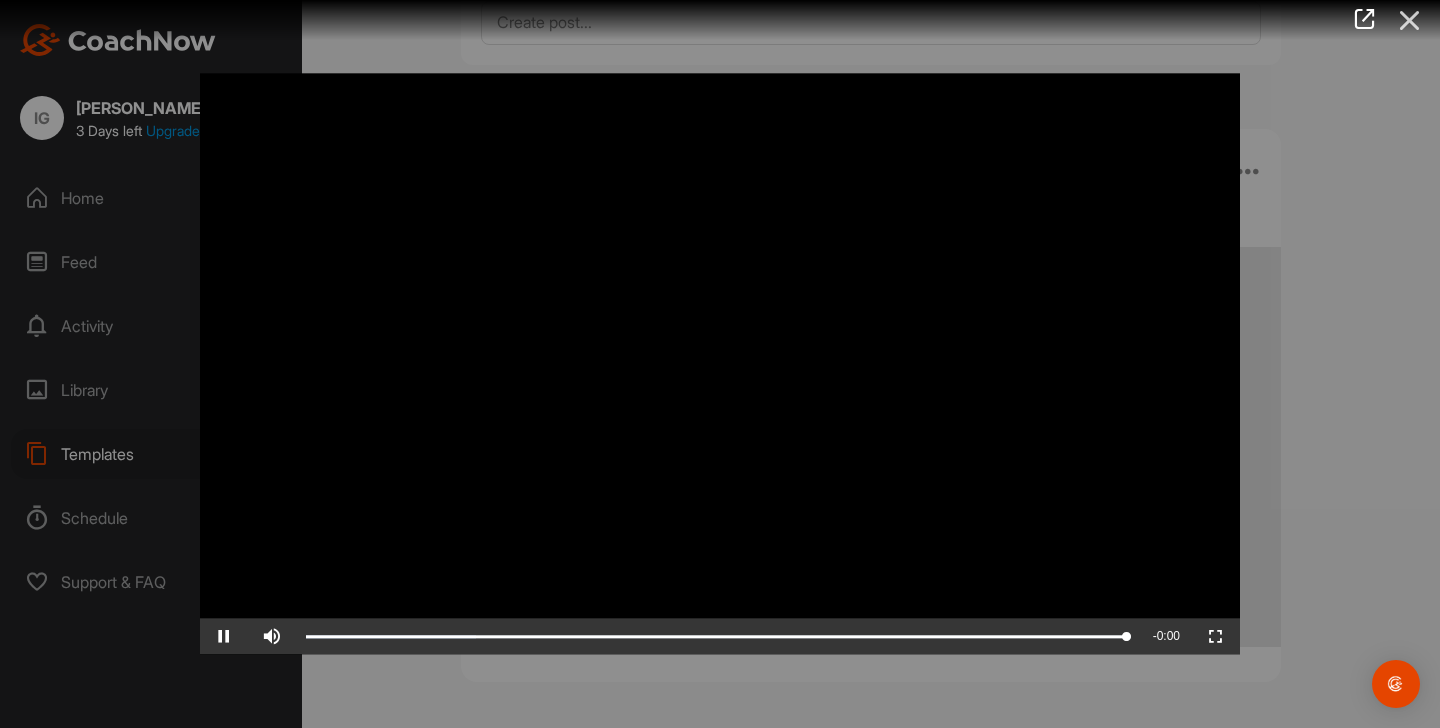 click at bounding box center (1410, 20) 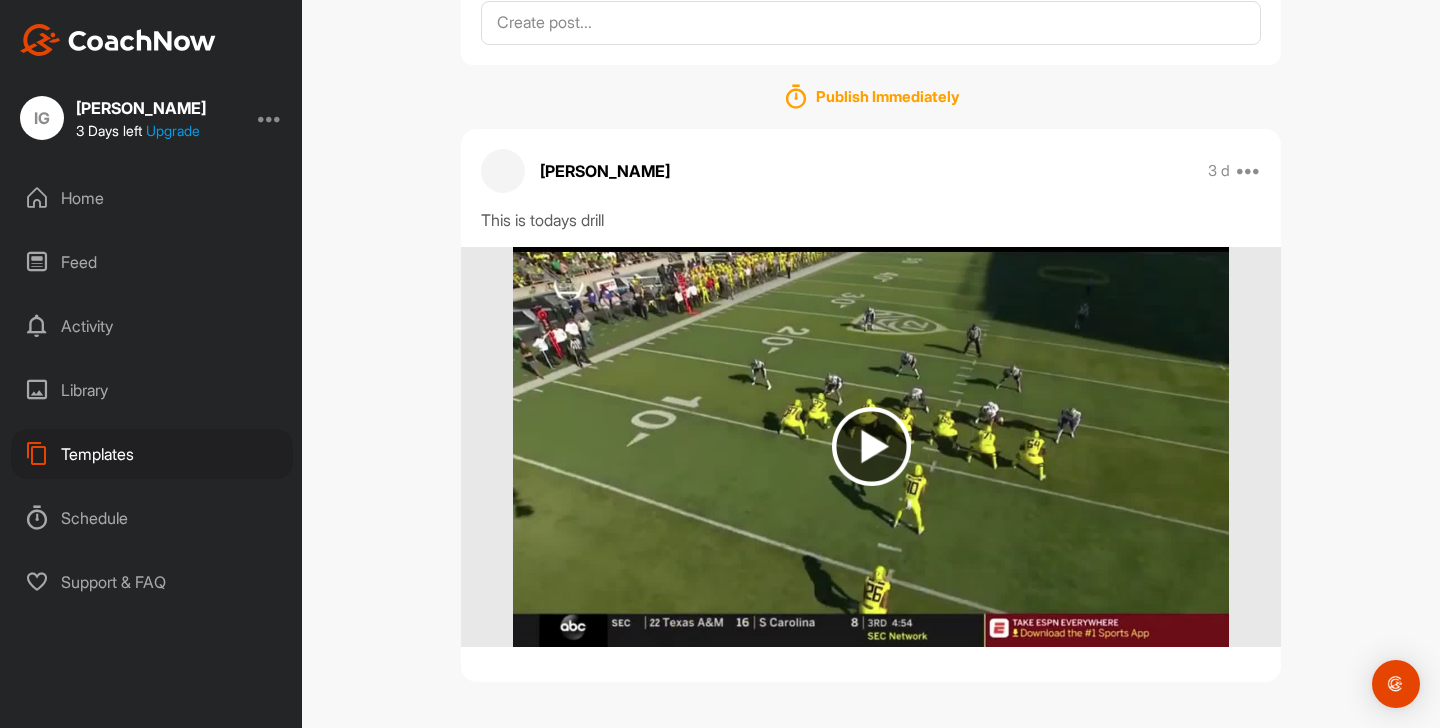 click on "Home" at bounding box center (152, 198) 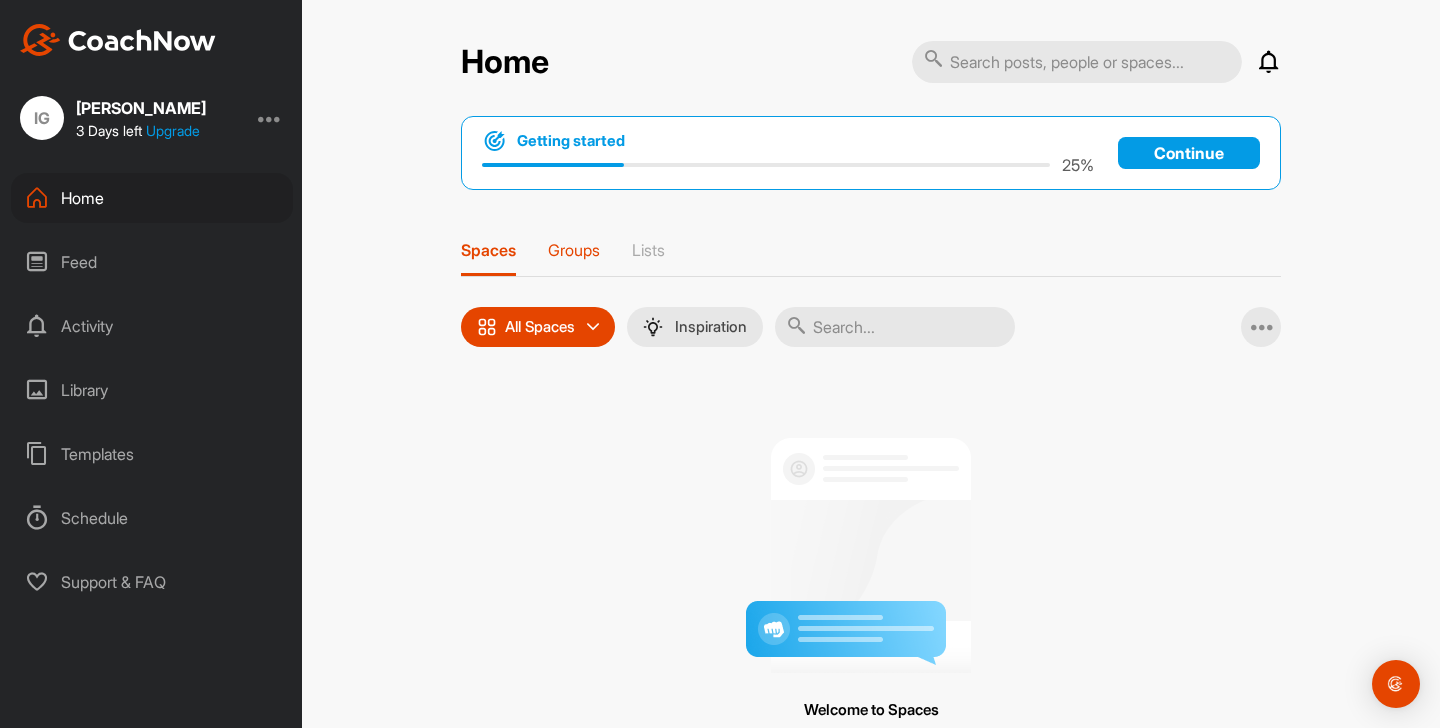 click on "Groups" at bounding box center (574, 258) 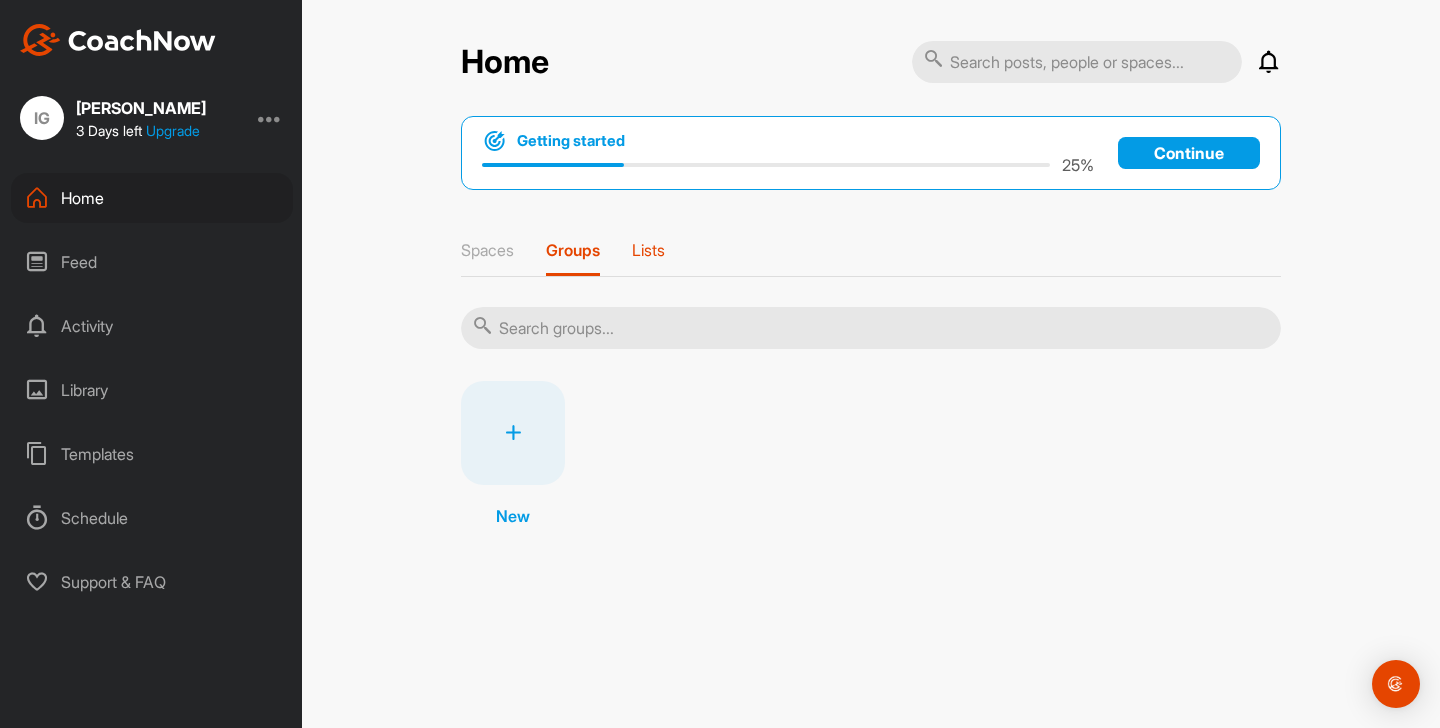click on "Lists" at bounding box center (648, 250) 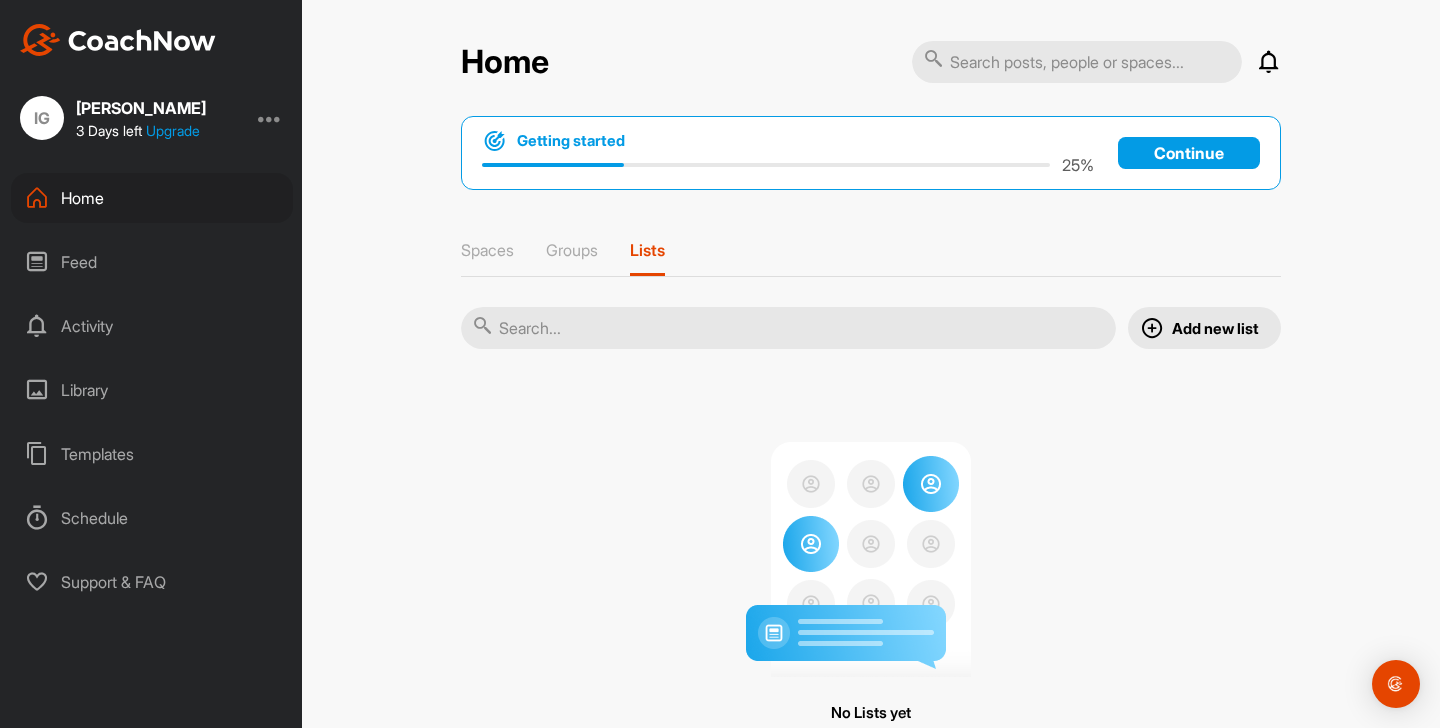 click on "Templates" at bounding box center (152, 454) 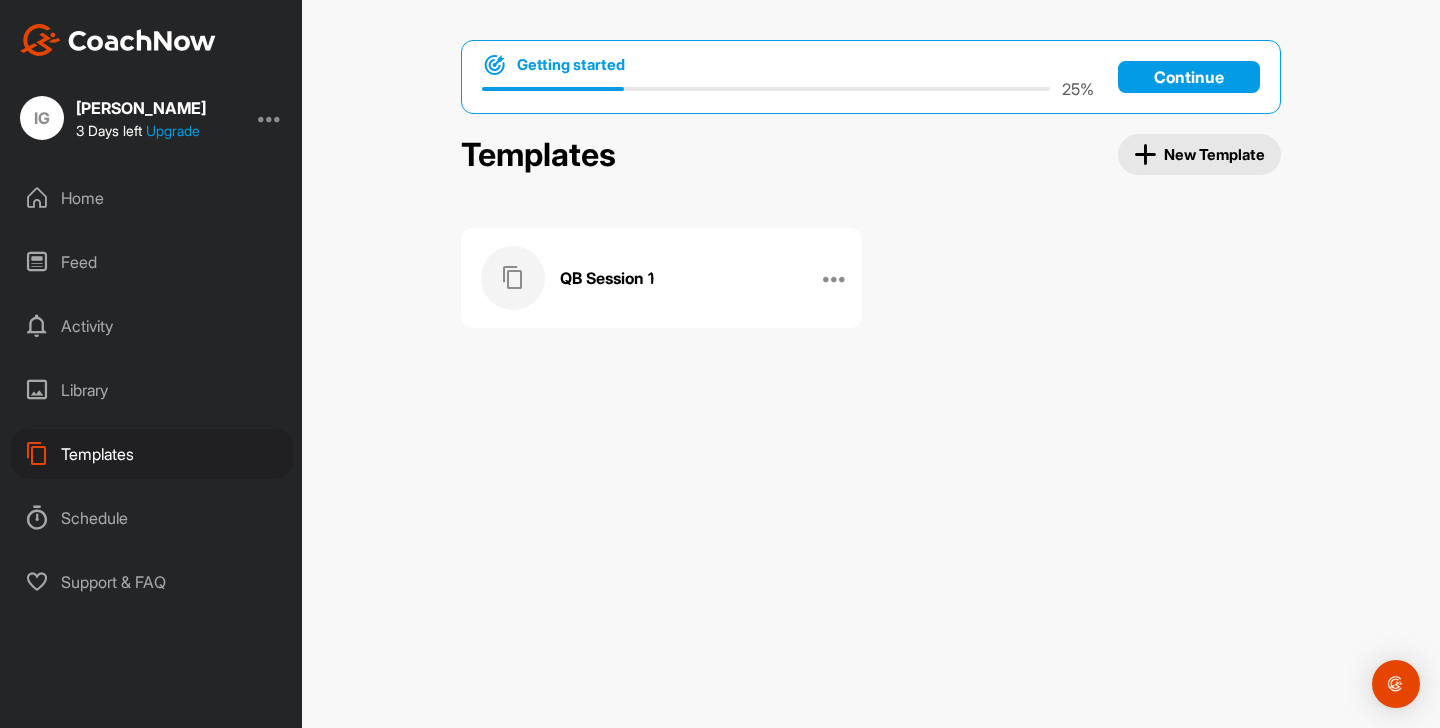 click on "Library" at bounding box center (152, 390) 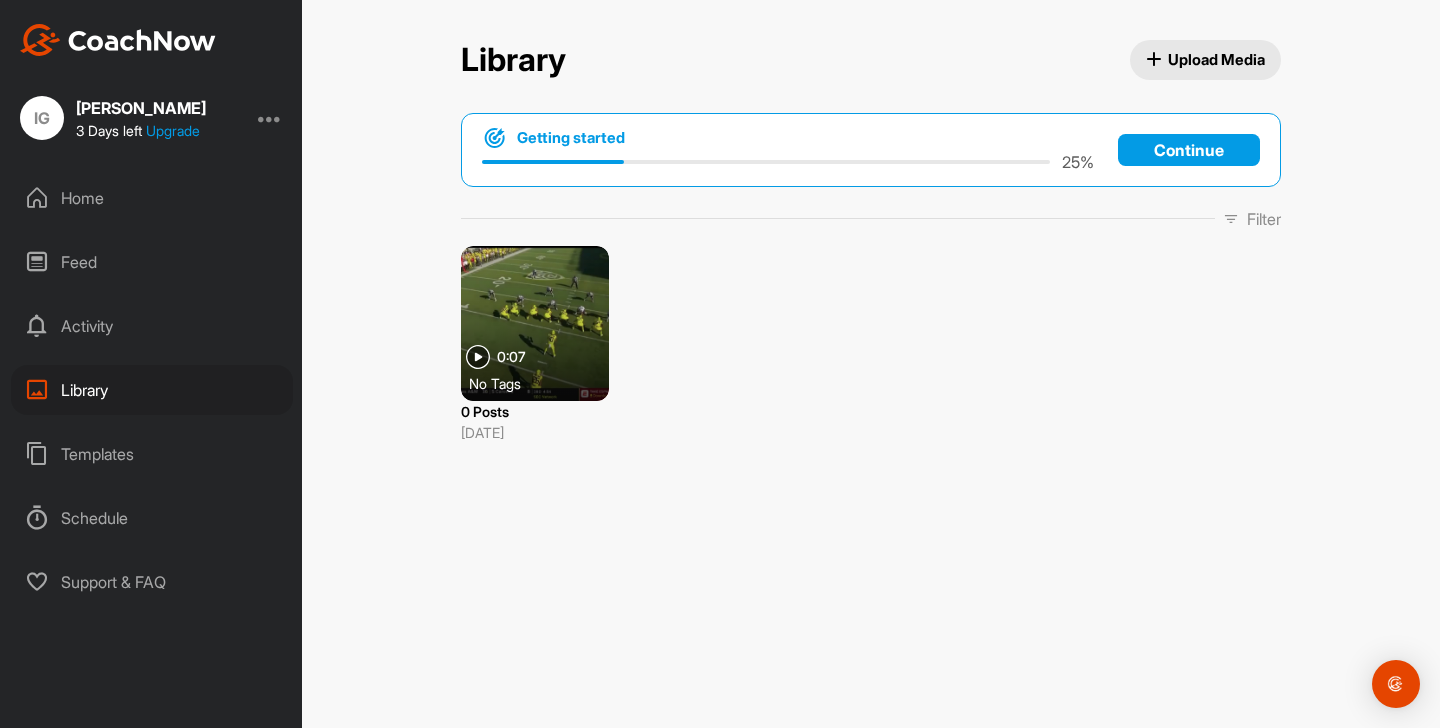 click at bounding box center (535, 323) 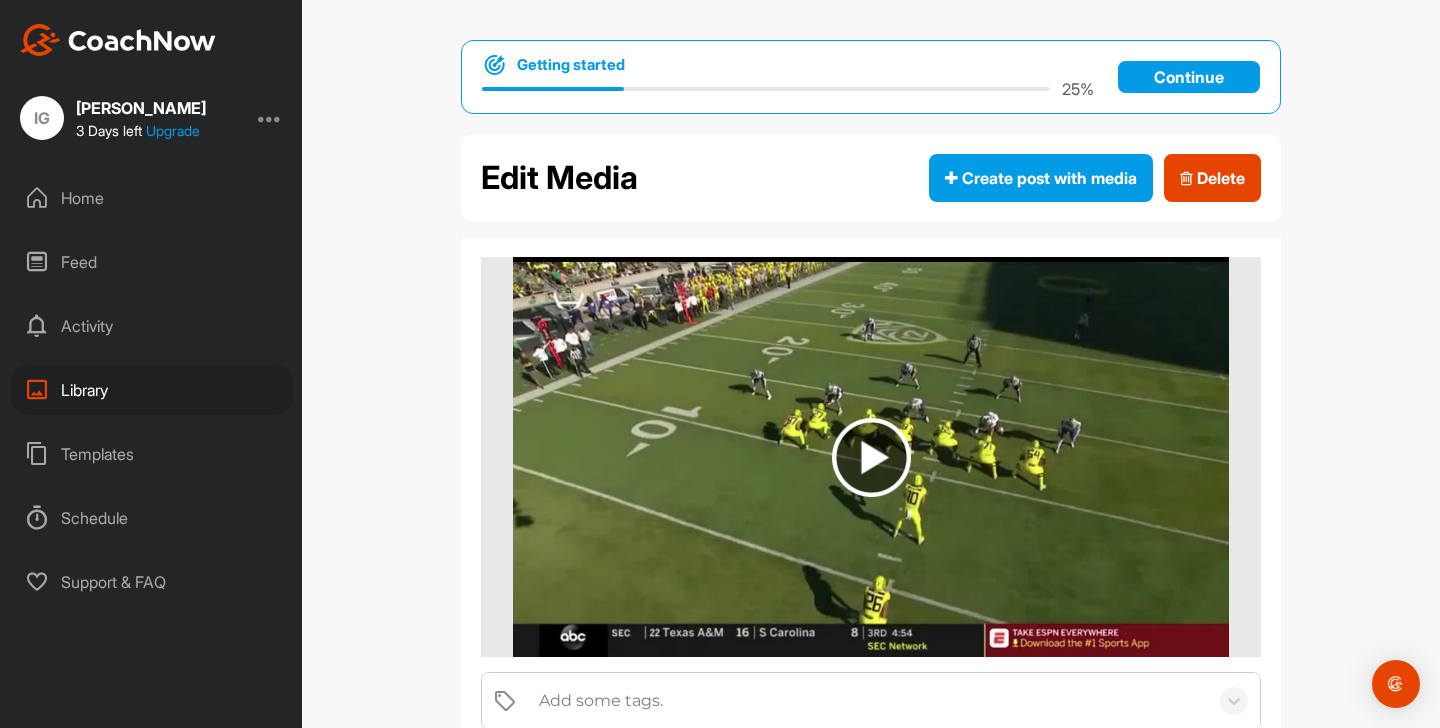 scroll, scrollTop: 126, scrollLeft: 0, axis: vertical 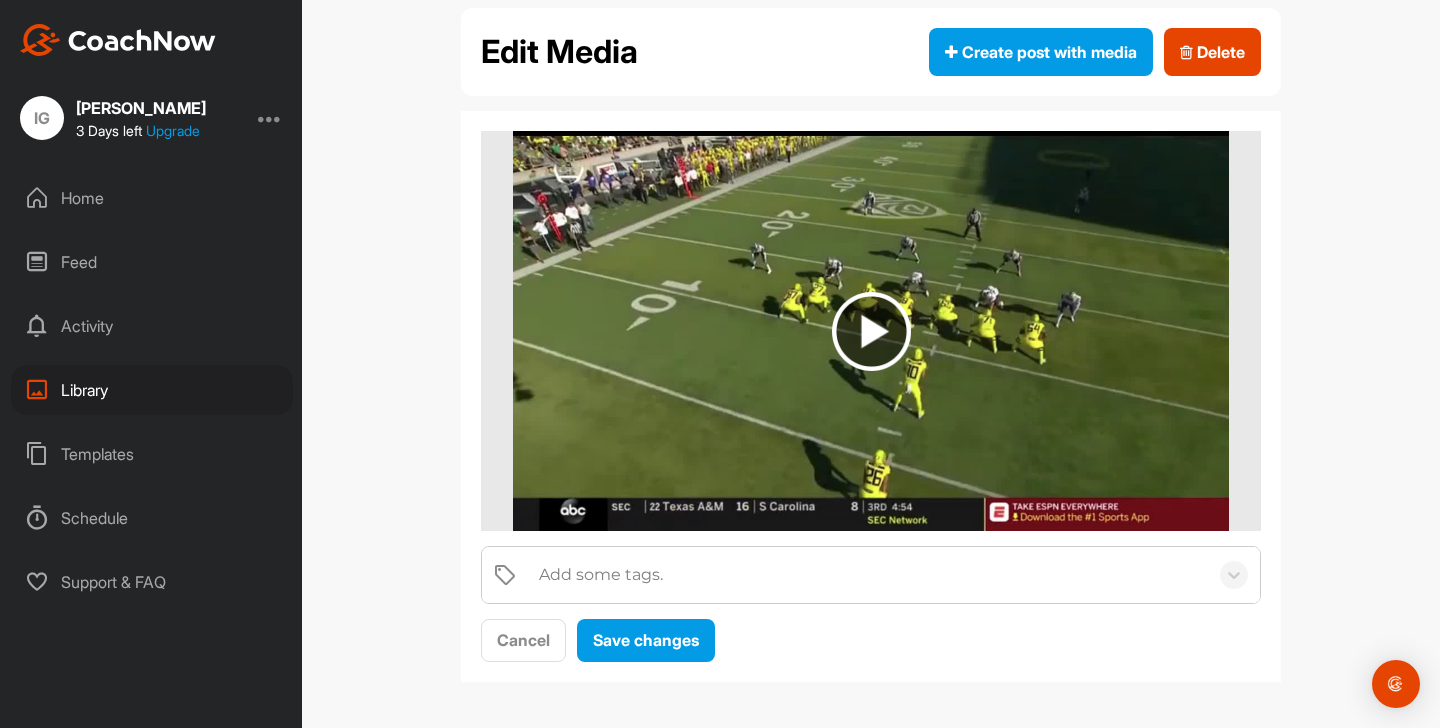 click at bounding box center [870, 331] 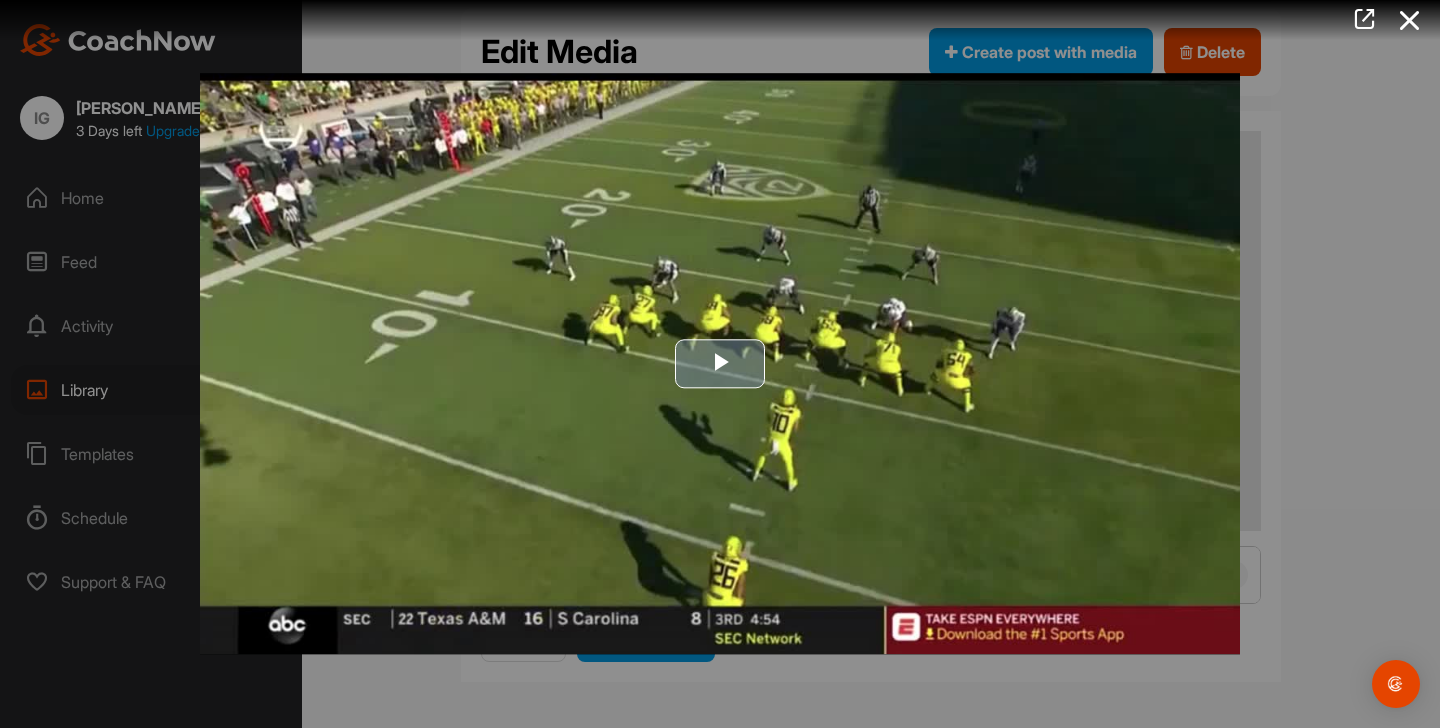 click at bounding box center [720, 364] 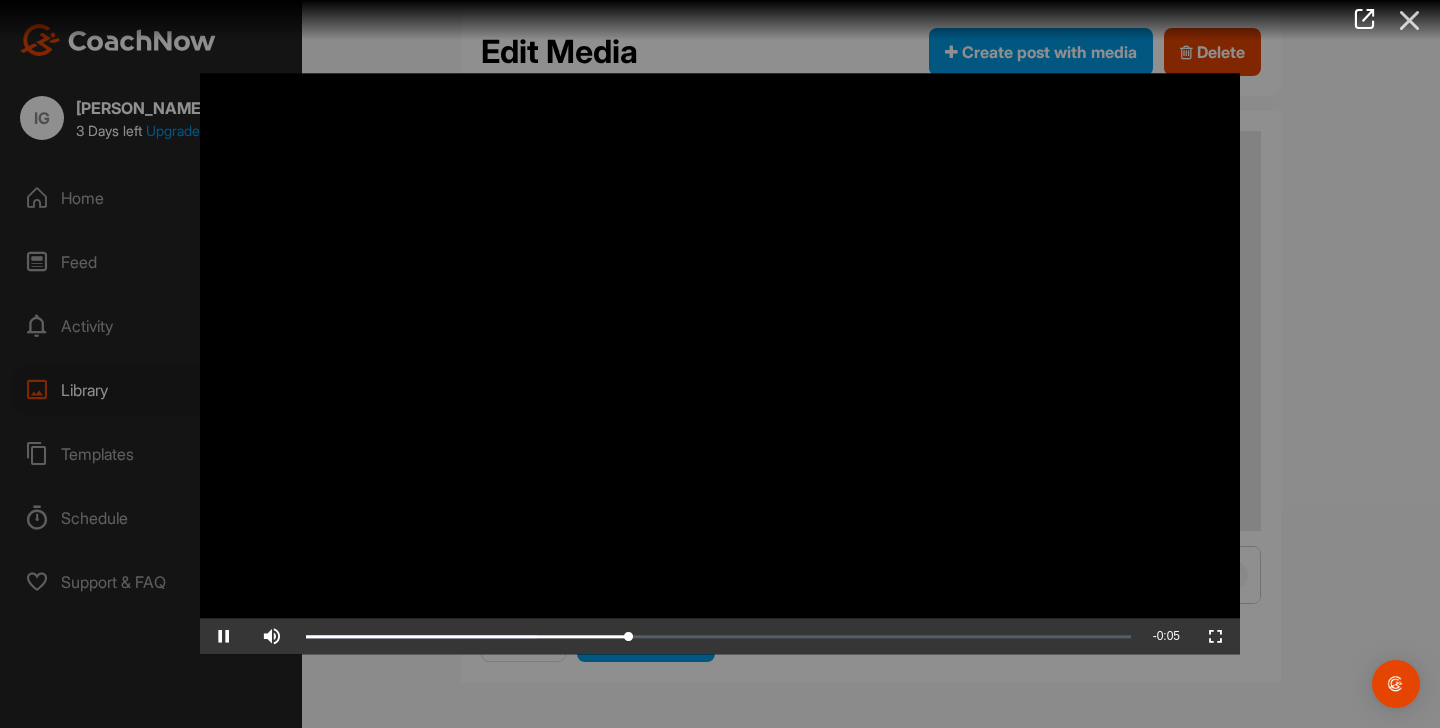 click at bounding box center (1410, 20) 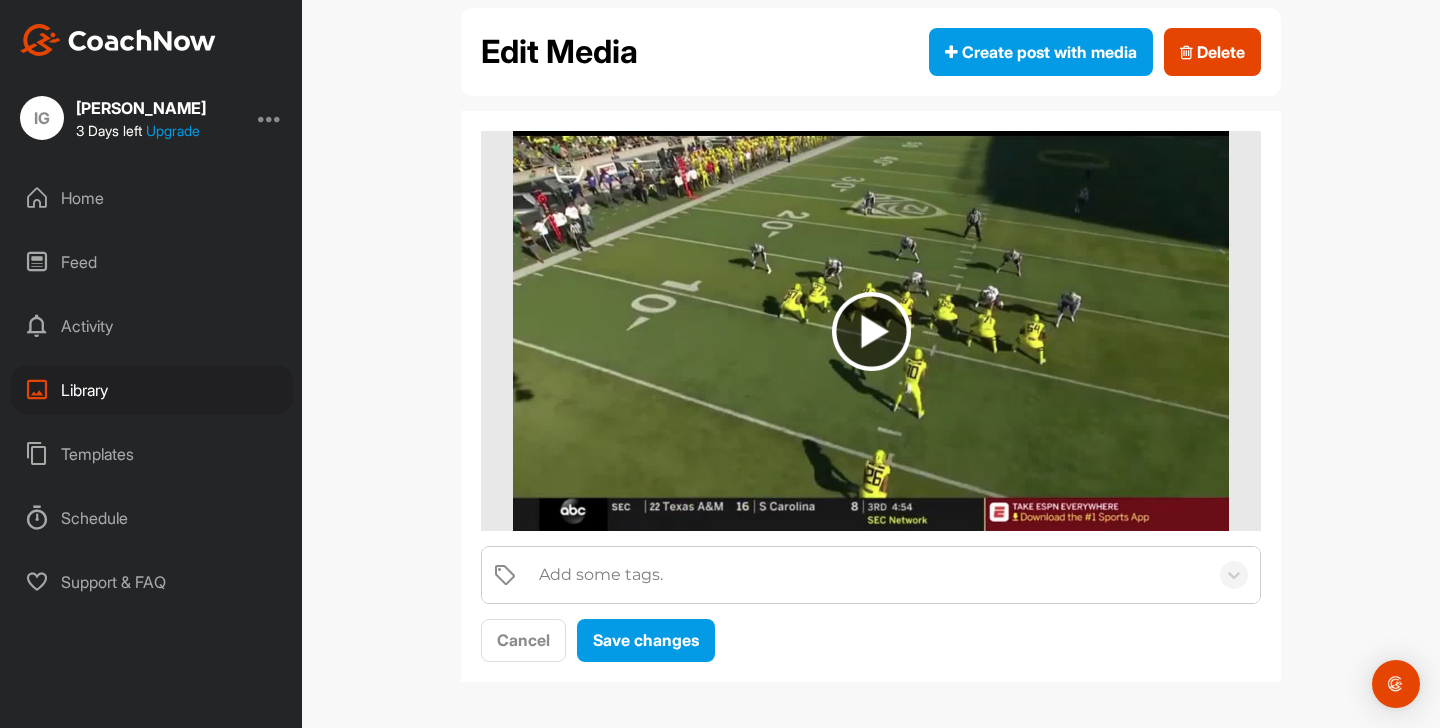 click on "Activity" at bounding box center (152, 326) 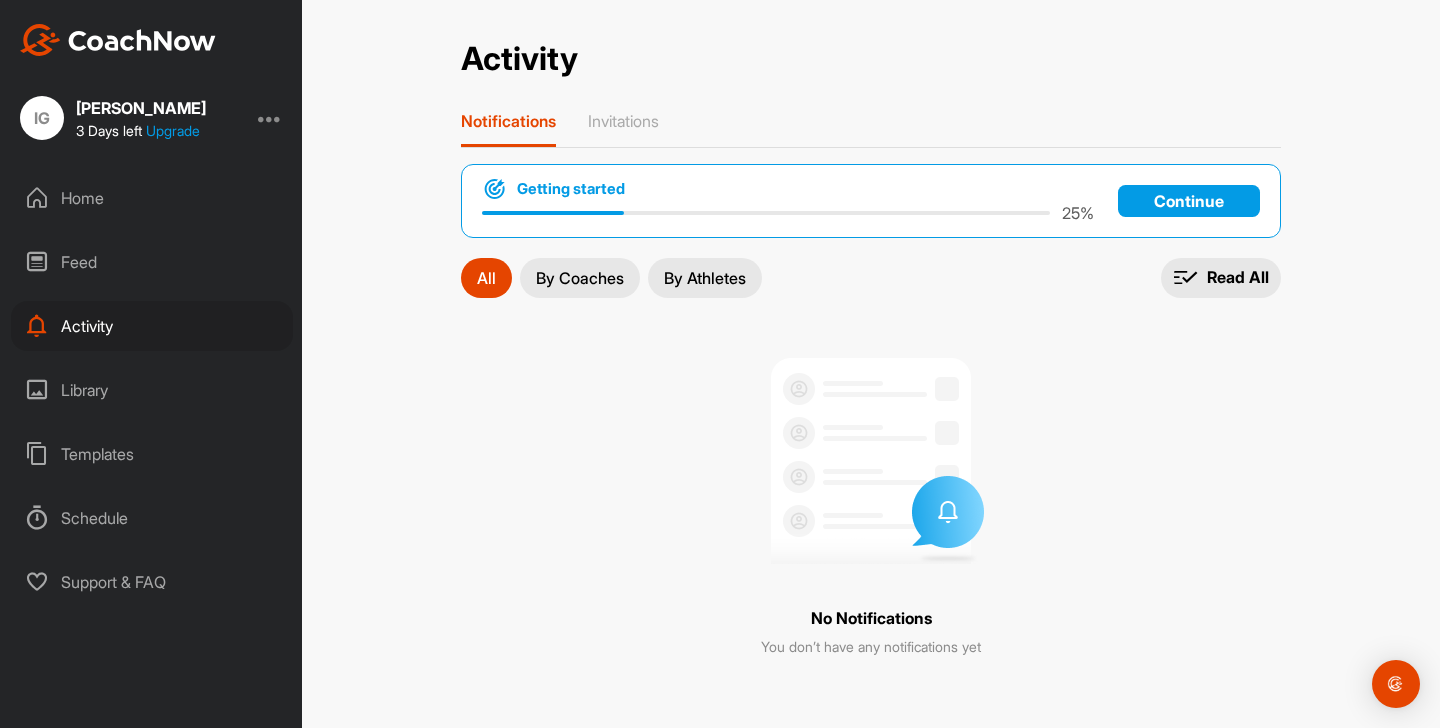 click on "By Coaches" at bounding box center (580, 278) 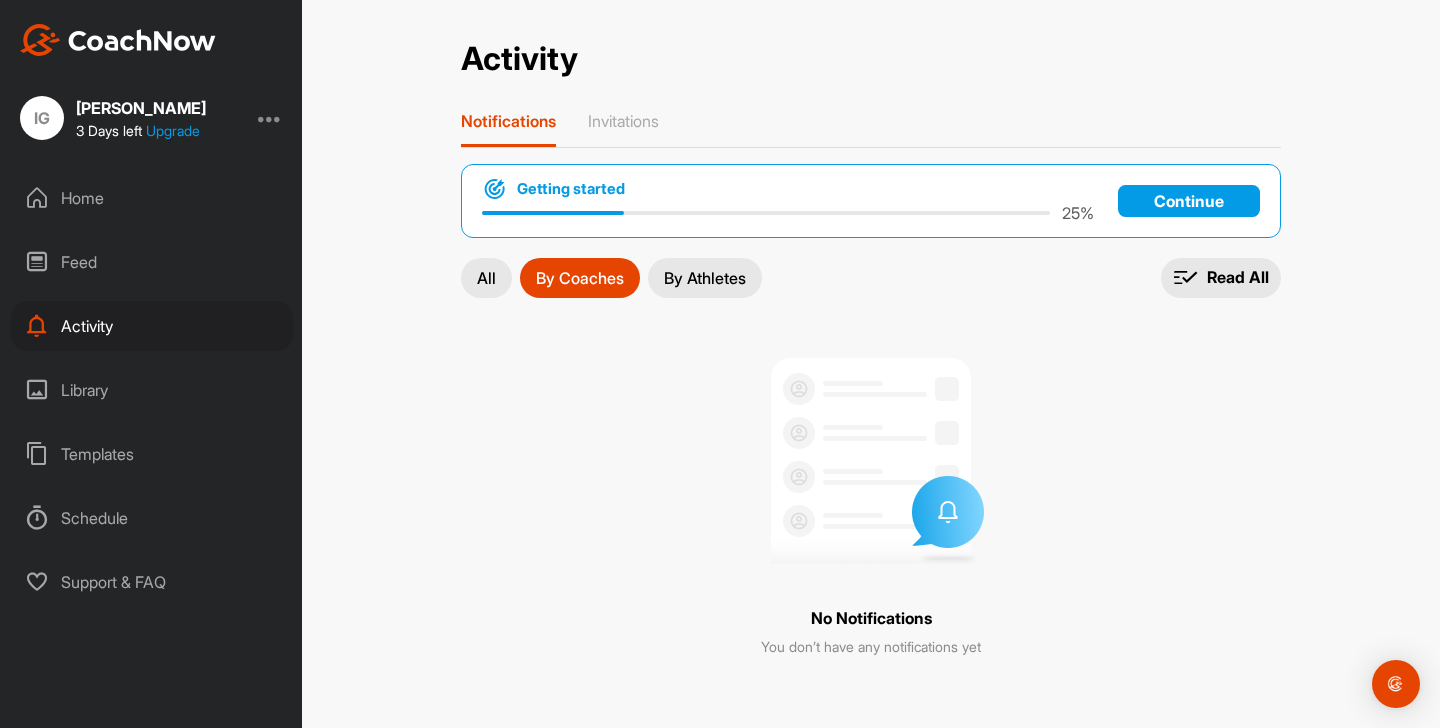 click on "By Athletes" at bounding box center [705, 278] 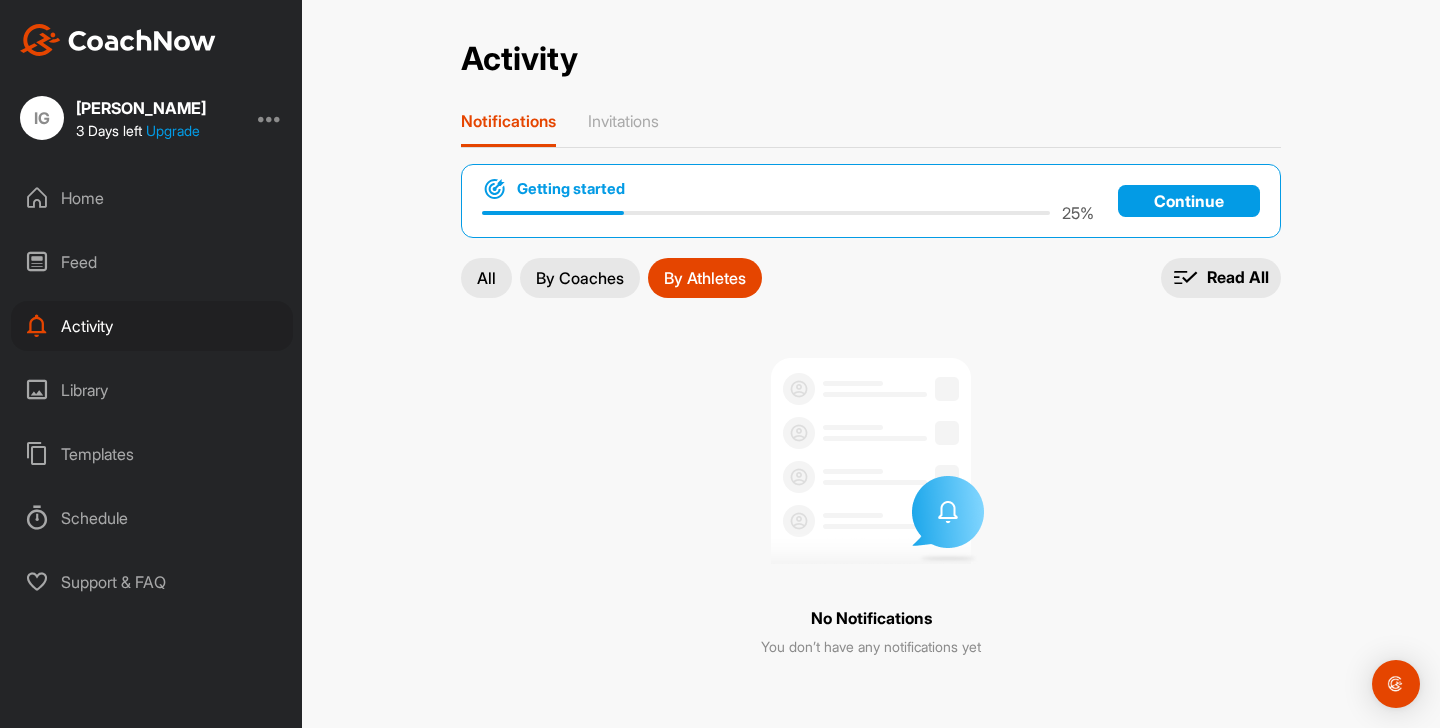 click on "Feed" at bounding box center [152, 262] 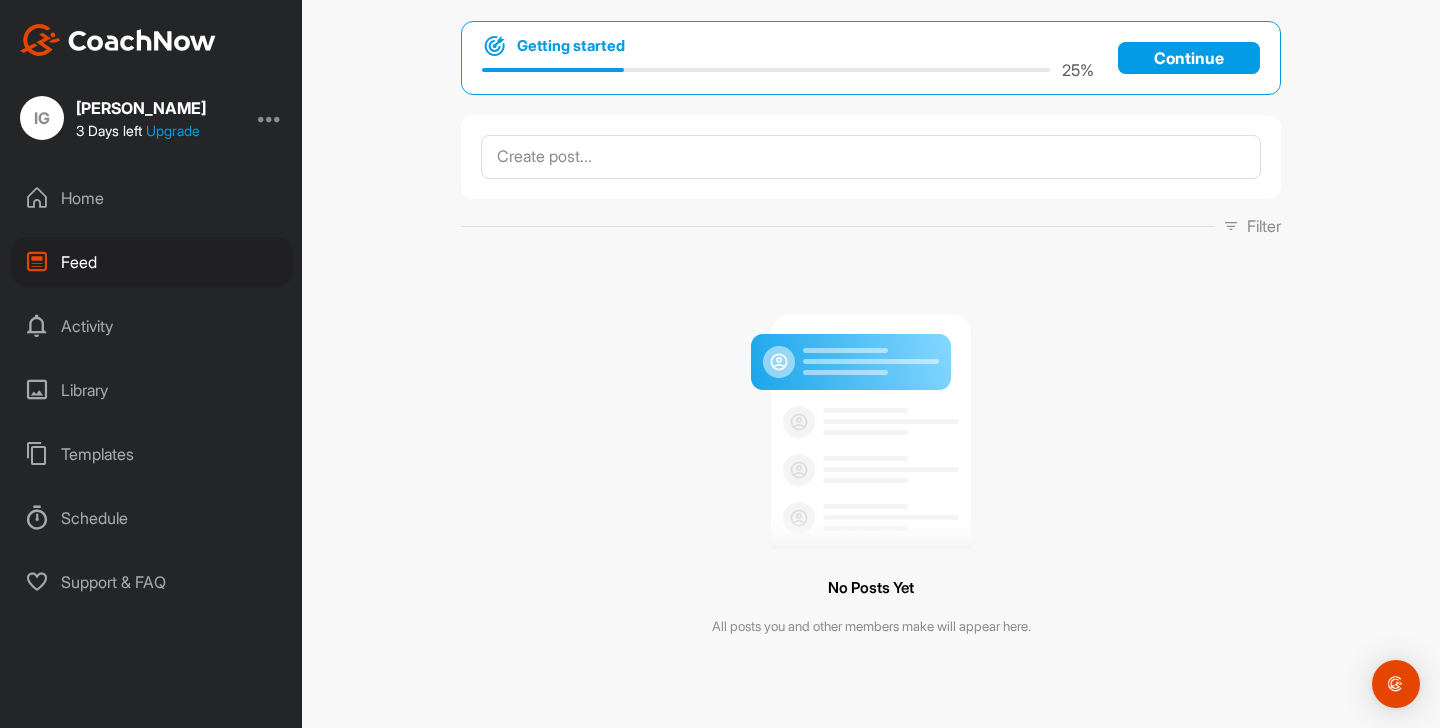 scroll, scrollTop: 0, scrollLeft: 0, axis: both 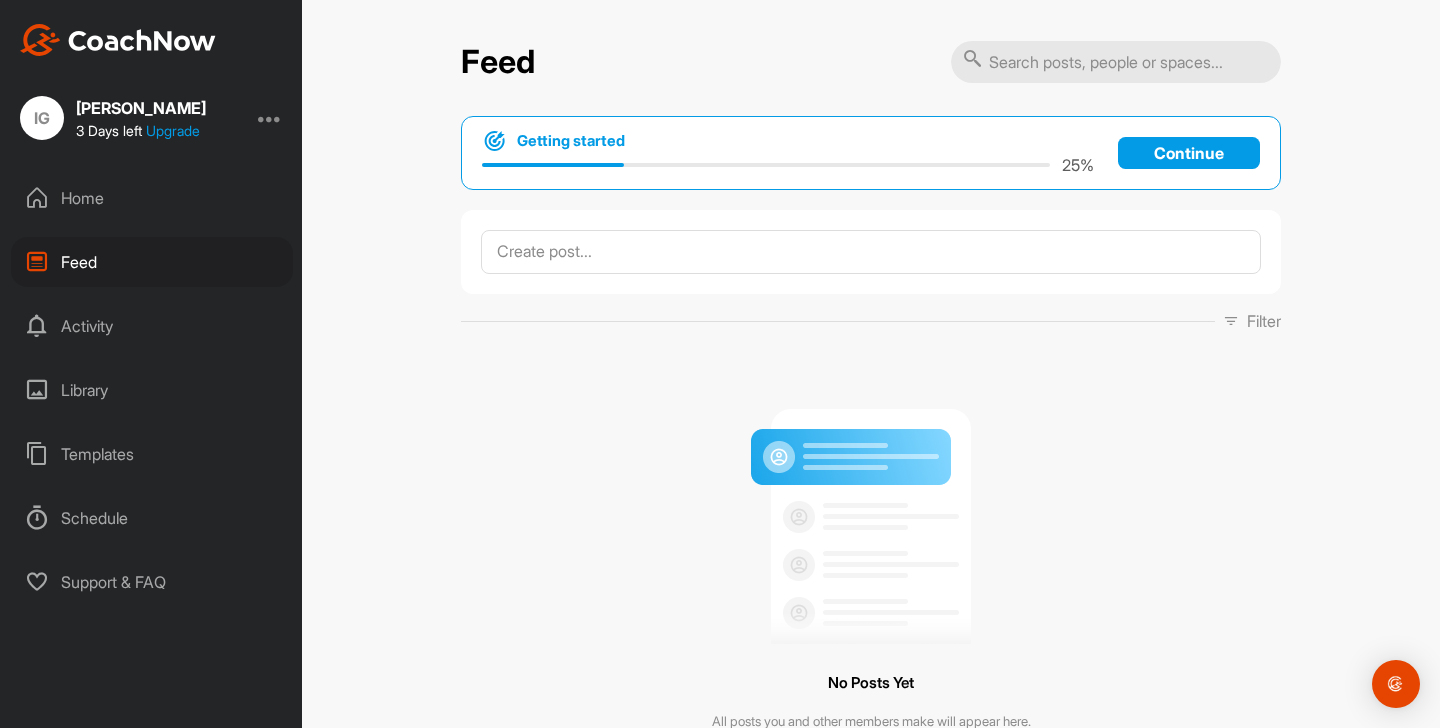click on "Home" at bounding box center (152, 198) 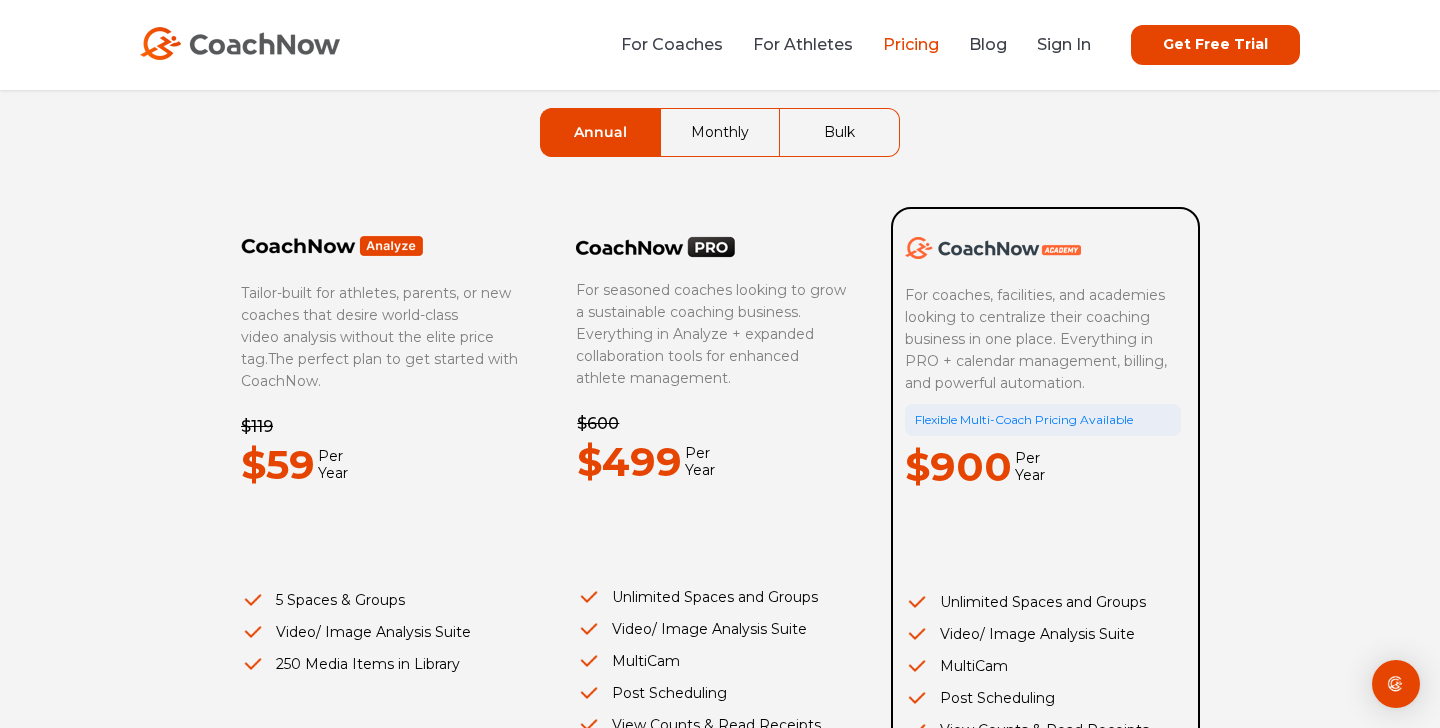 scroll, scrollTop: 0, scrollLeft: 0, axis: both 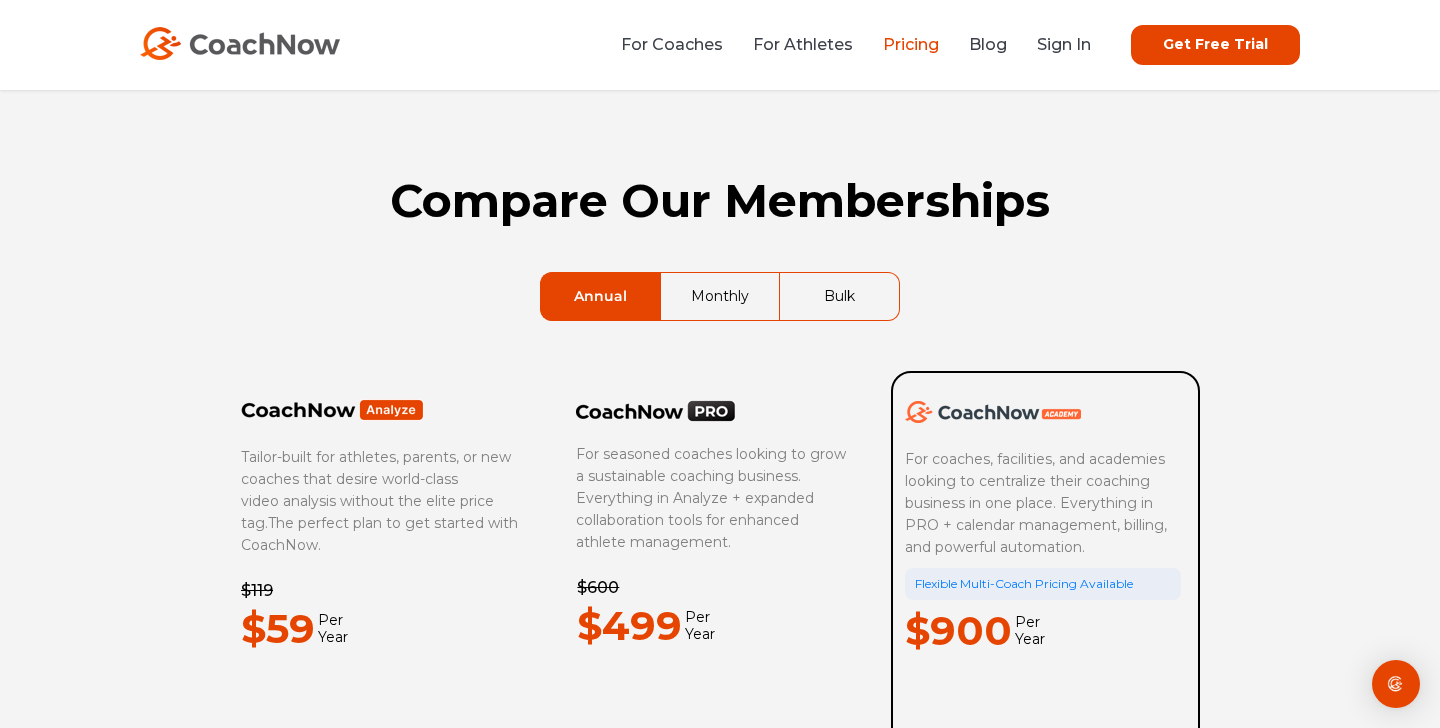 click on "Monthly" at bounding box center (720, 296) 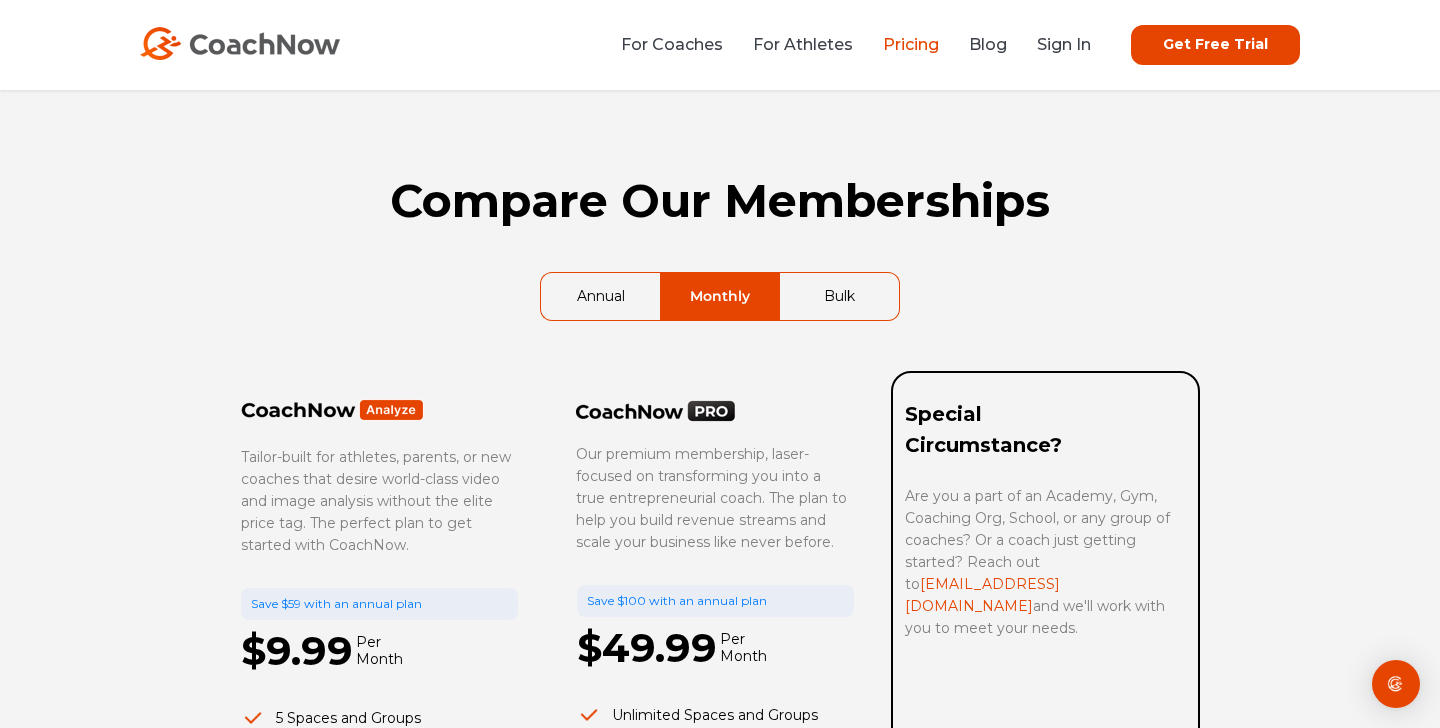 click on "Bulk" at bounding box center [839, 296] 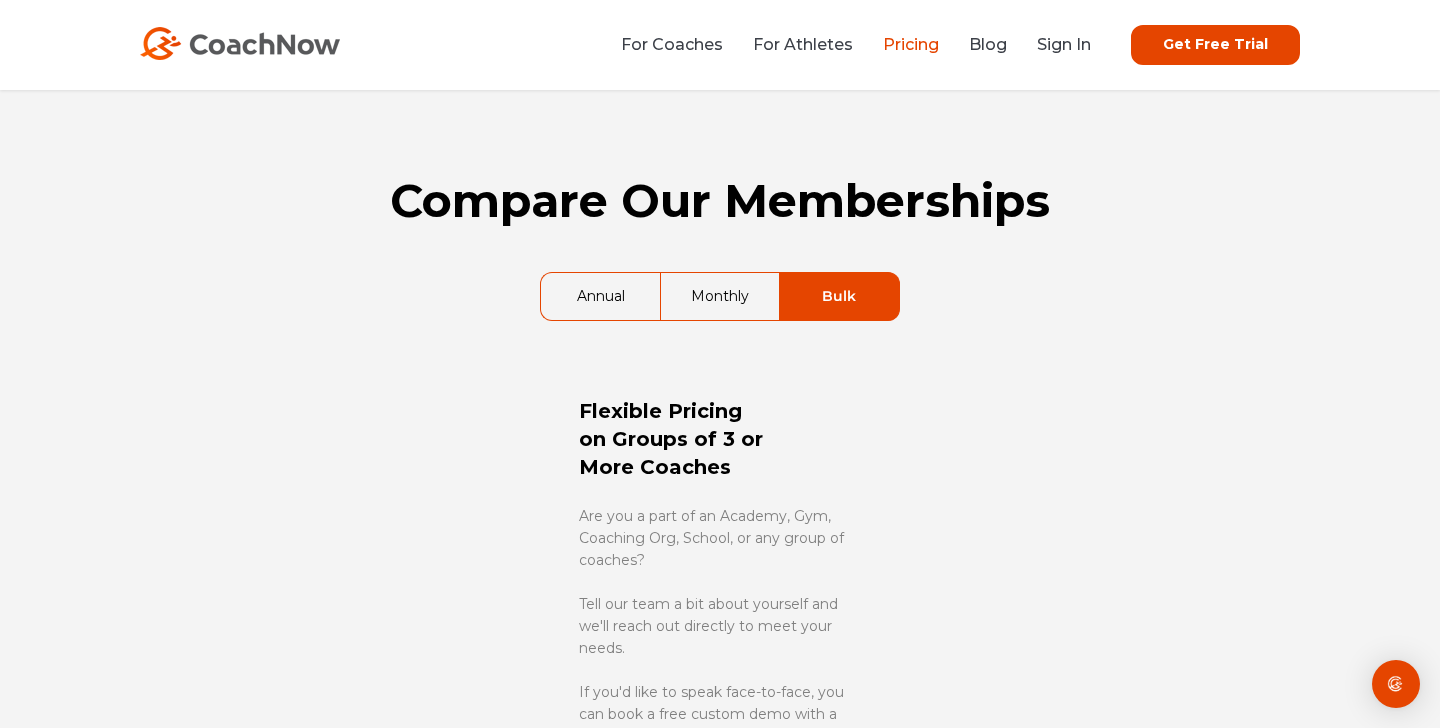 click on "Monthly" at bounding box center [720, 296] 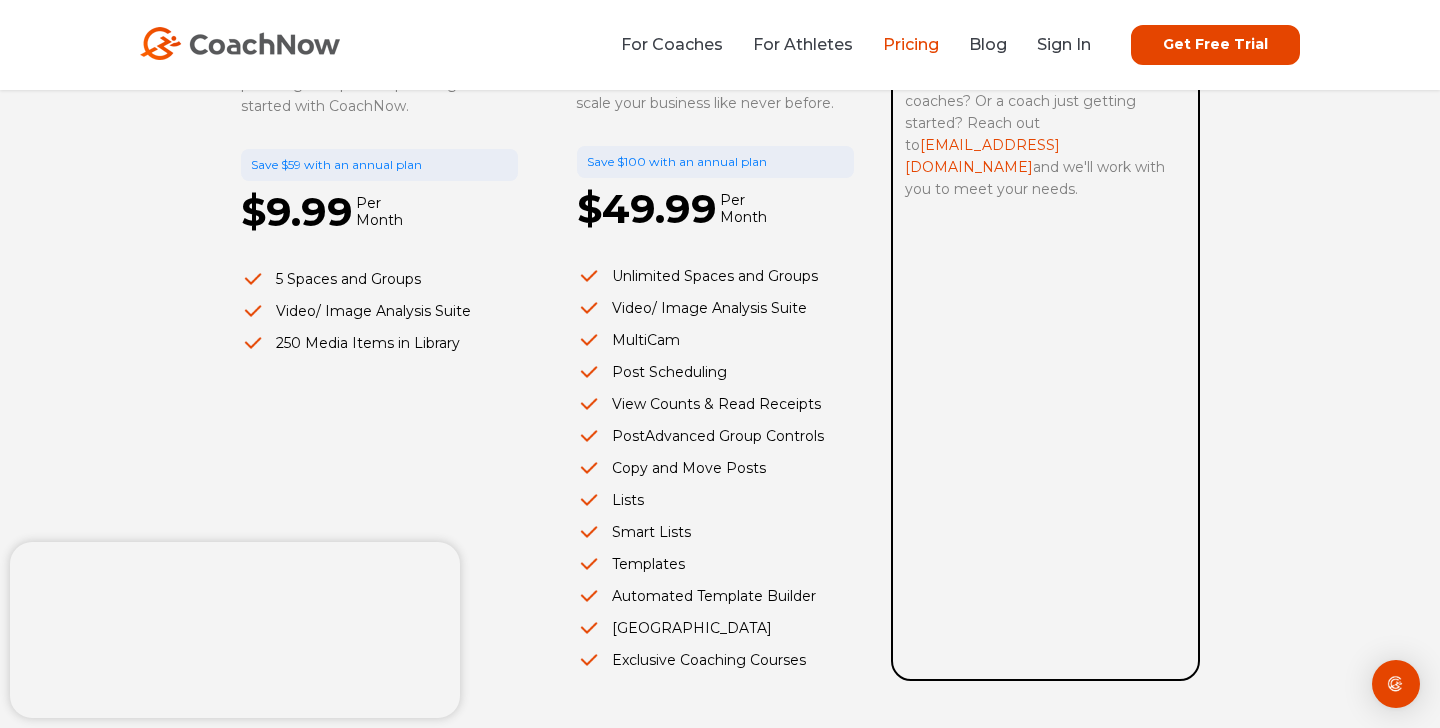 scroll, scrollTop: 443, scrollLeft: 0, axis: vertical 